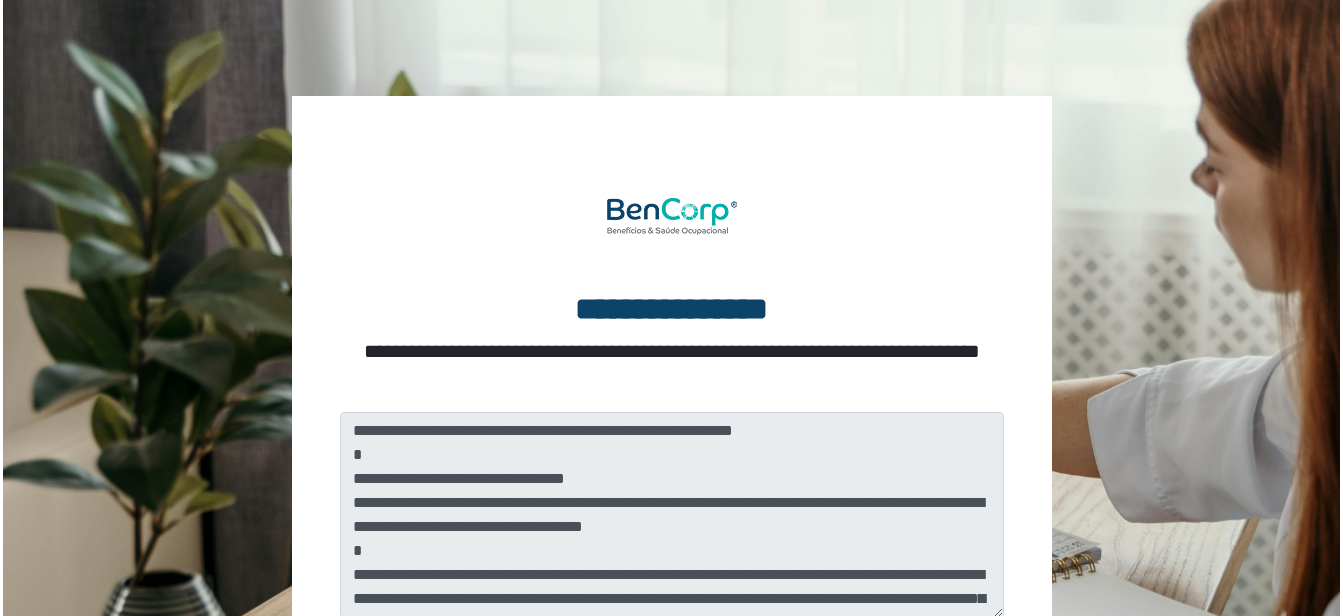 scroll, scrollTop: 0, scrollLeft: 0, axis: both 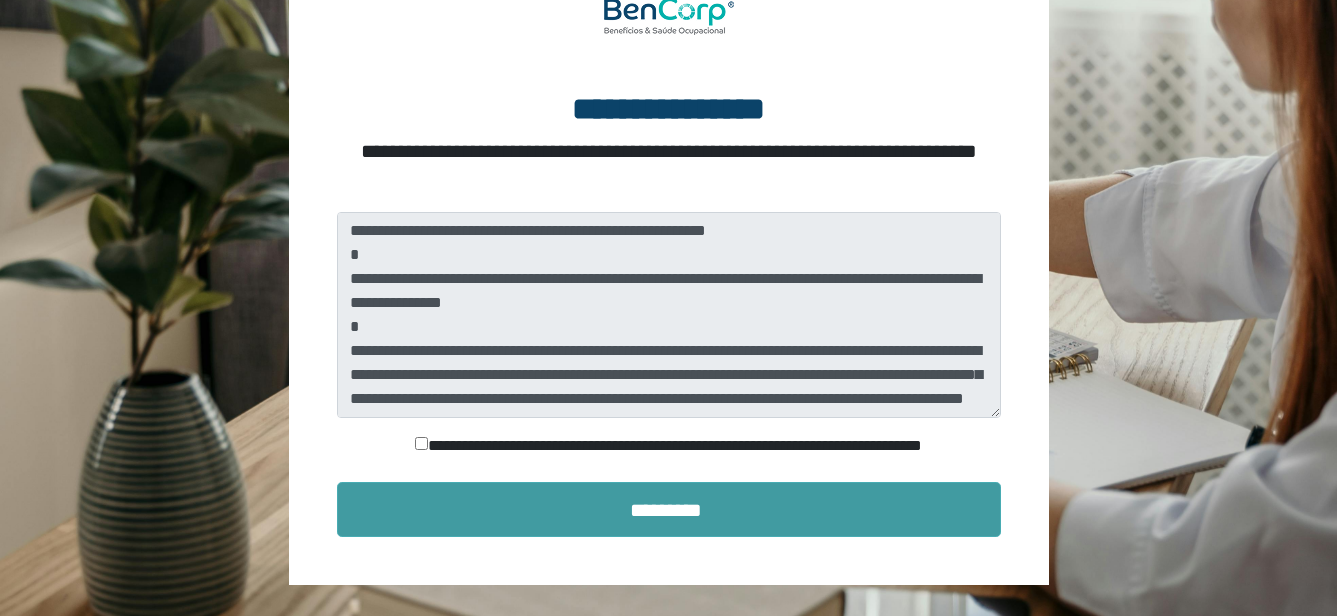 click on "*********" at bounding box center [669, 509] 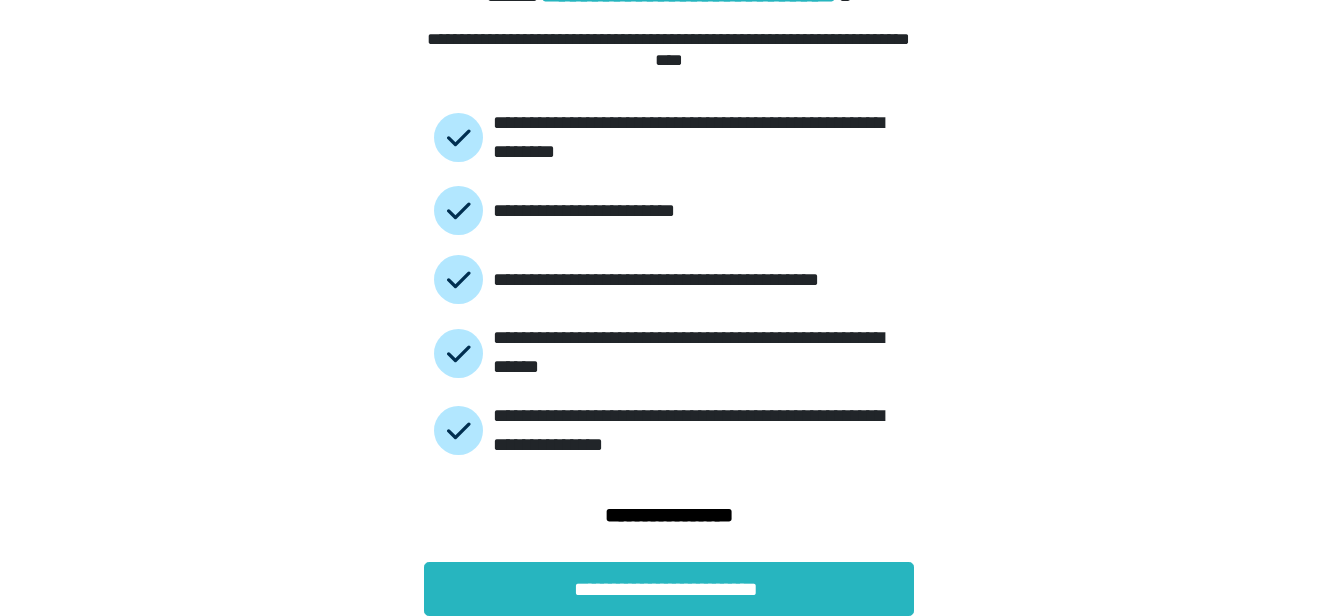 scroll, scrollTop: 126, scrollLeft: 0, axis: vertical 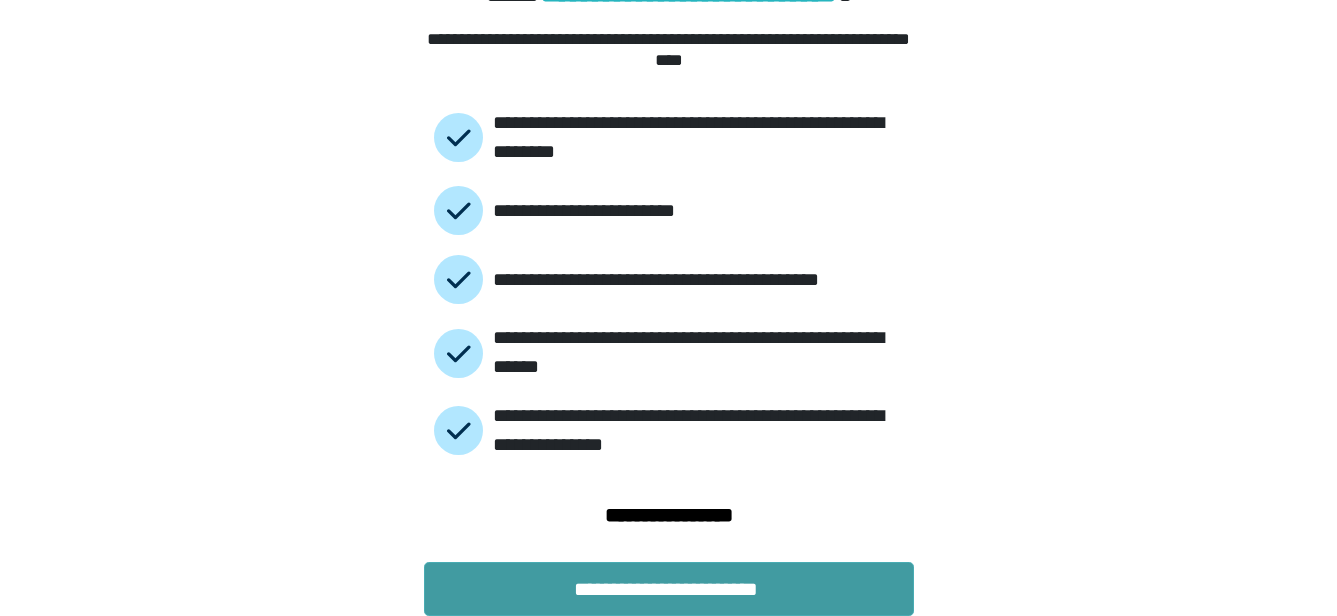 click on "**********" at bounding box center (669, 589) 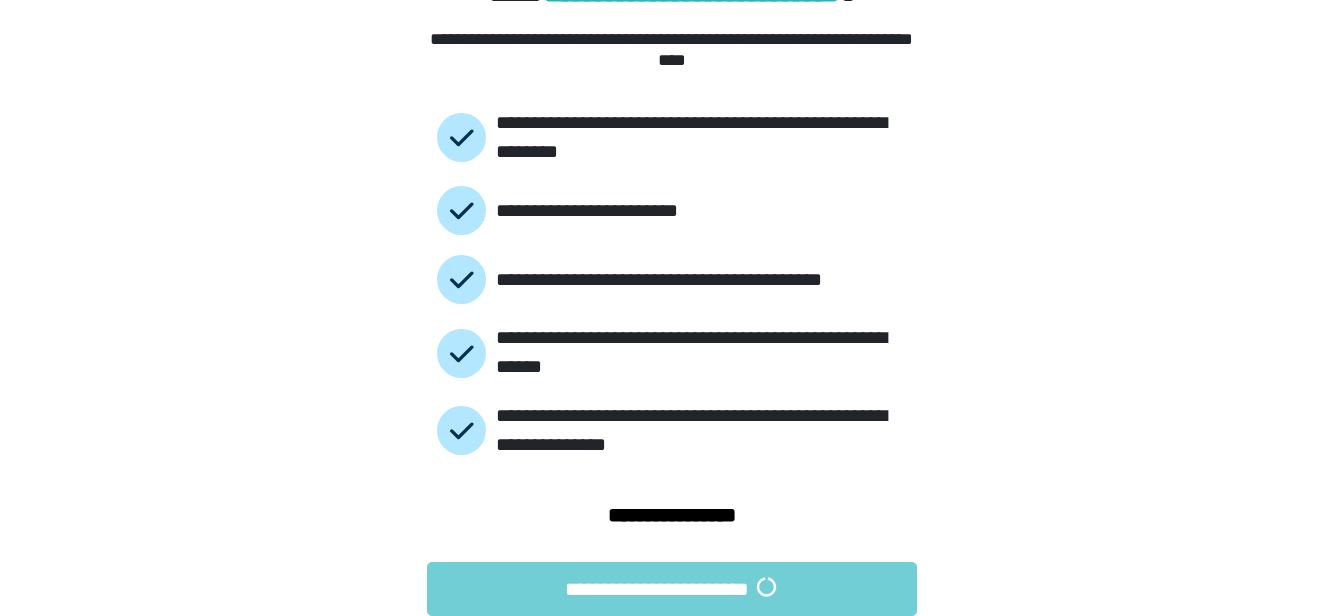 scroll, scrollTop: 0, scrollLeft: 0, axis: both 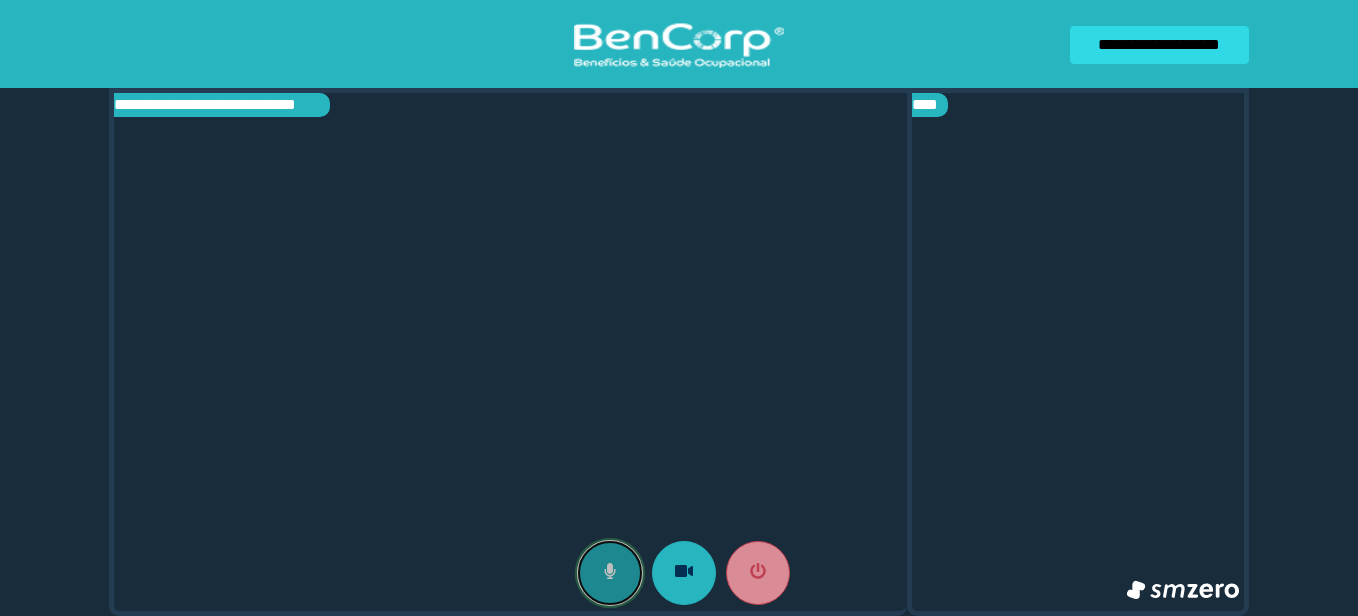 click 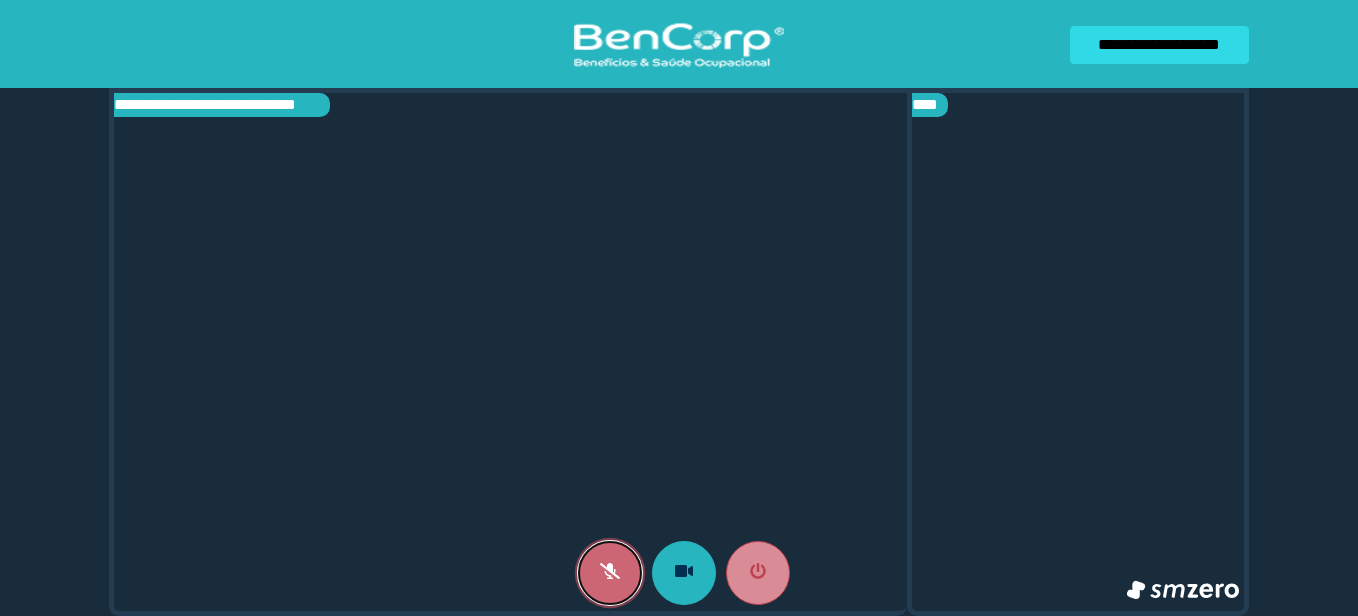 click 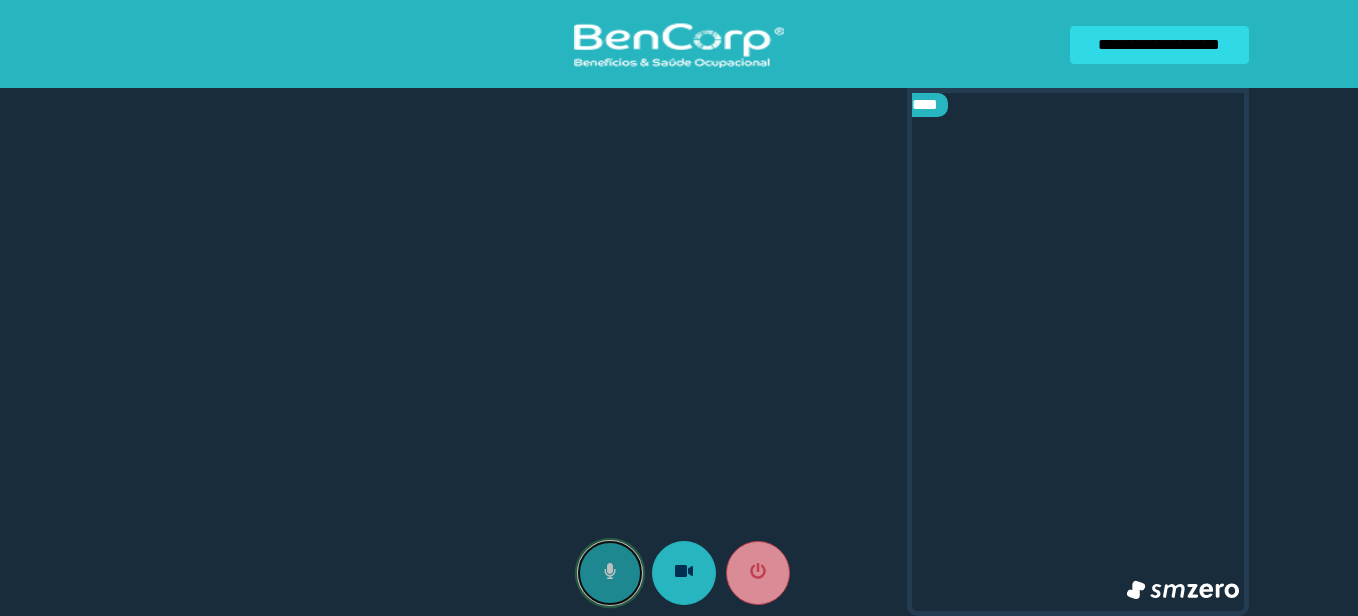 click at bounding box center (610, 573) 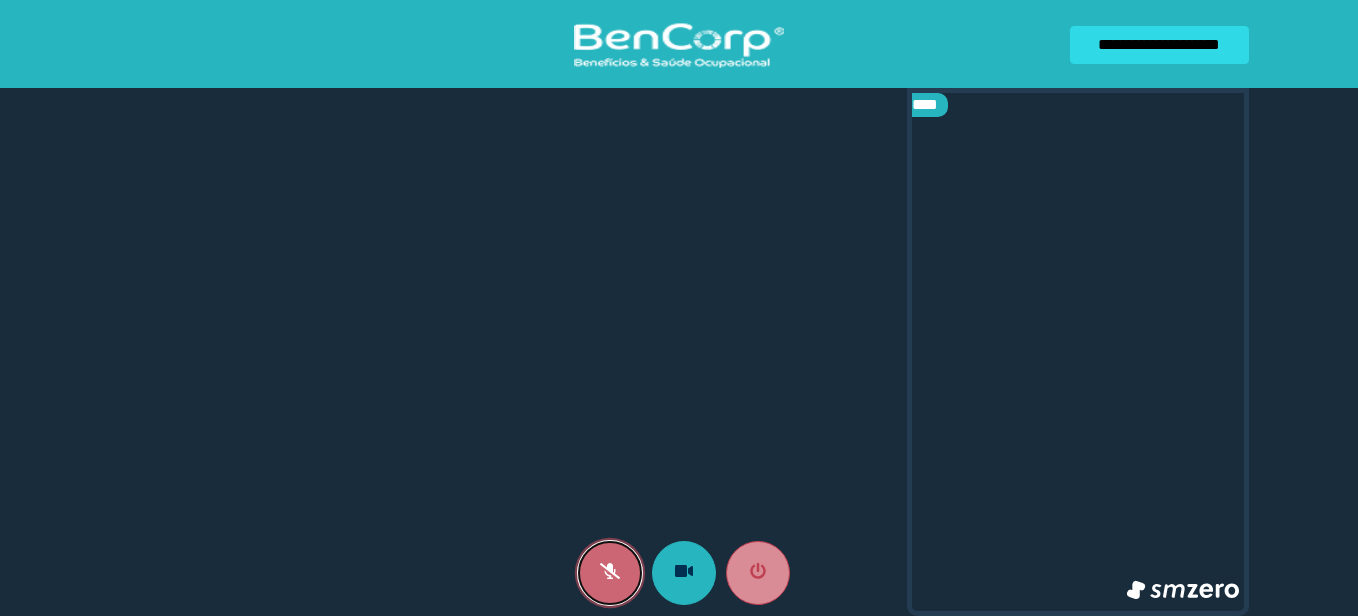click at bounding box center [610, 573] 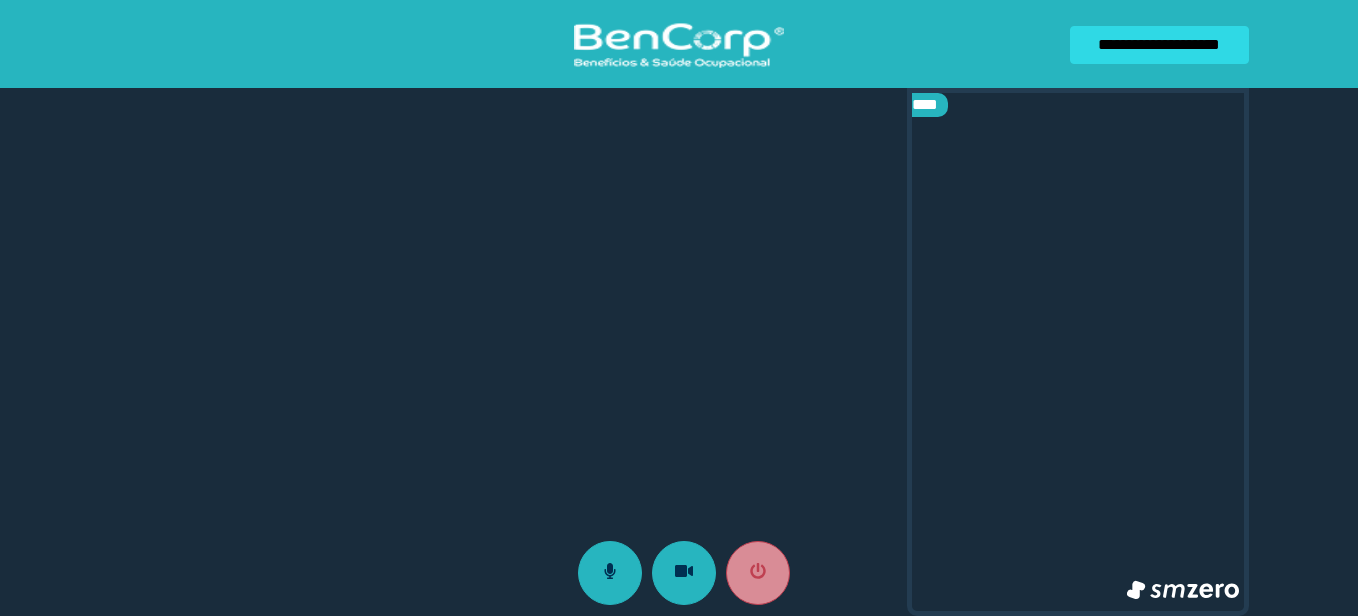 drag, startPoint x: 611, startPoint y: 582, endPoint x: 560, endPoint y: 472, distance: 121.24768 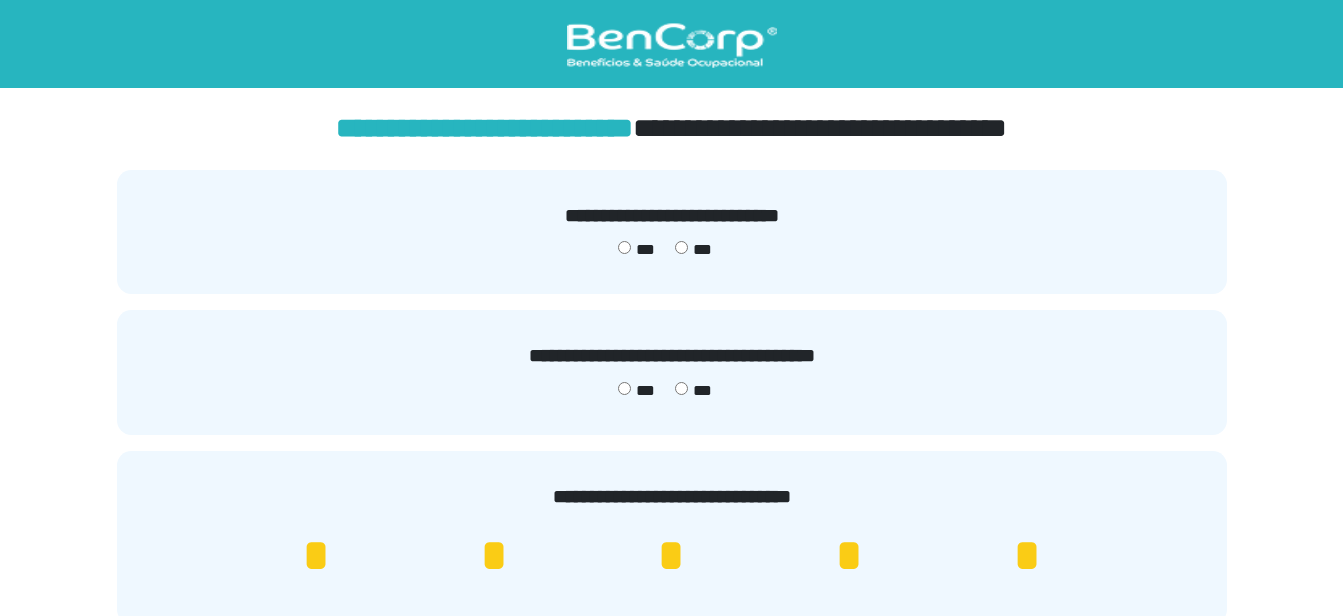 drag, startPoint x: 1274, startPoint y: 4, endPoint x: 780, endPoint y: 403, distance: 635.00946 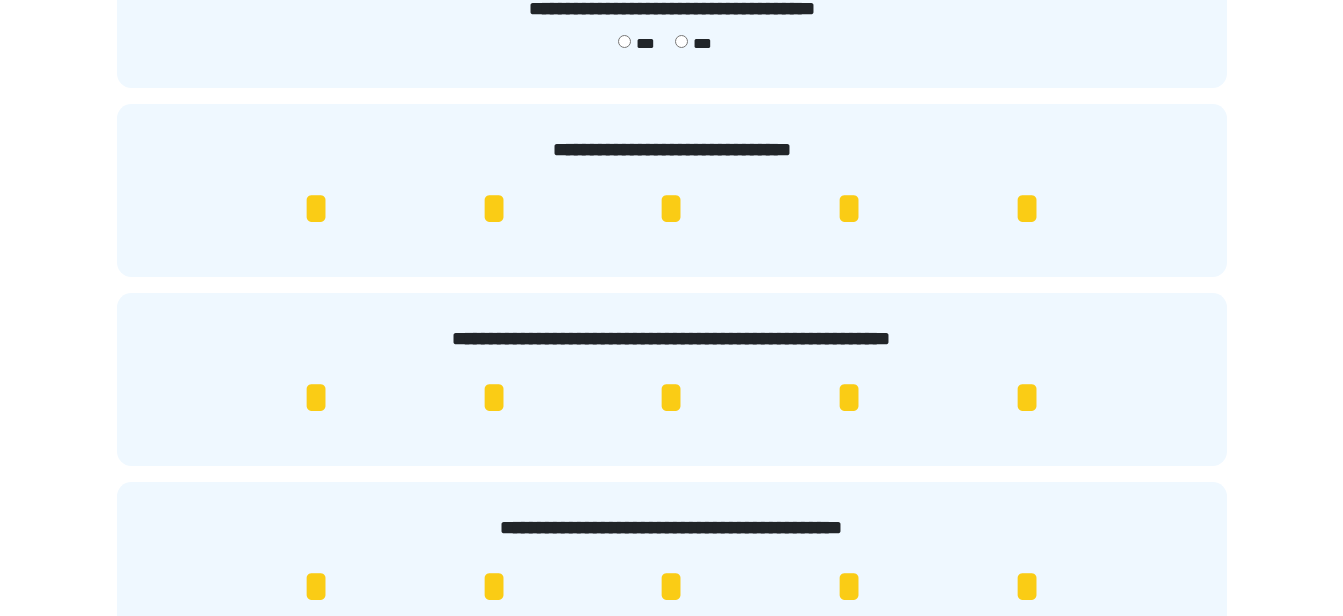 scroll, scrollTop: 400, scrollLeft: 0, axis: vertical 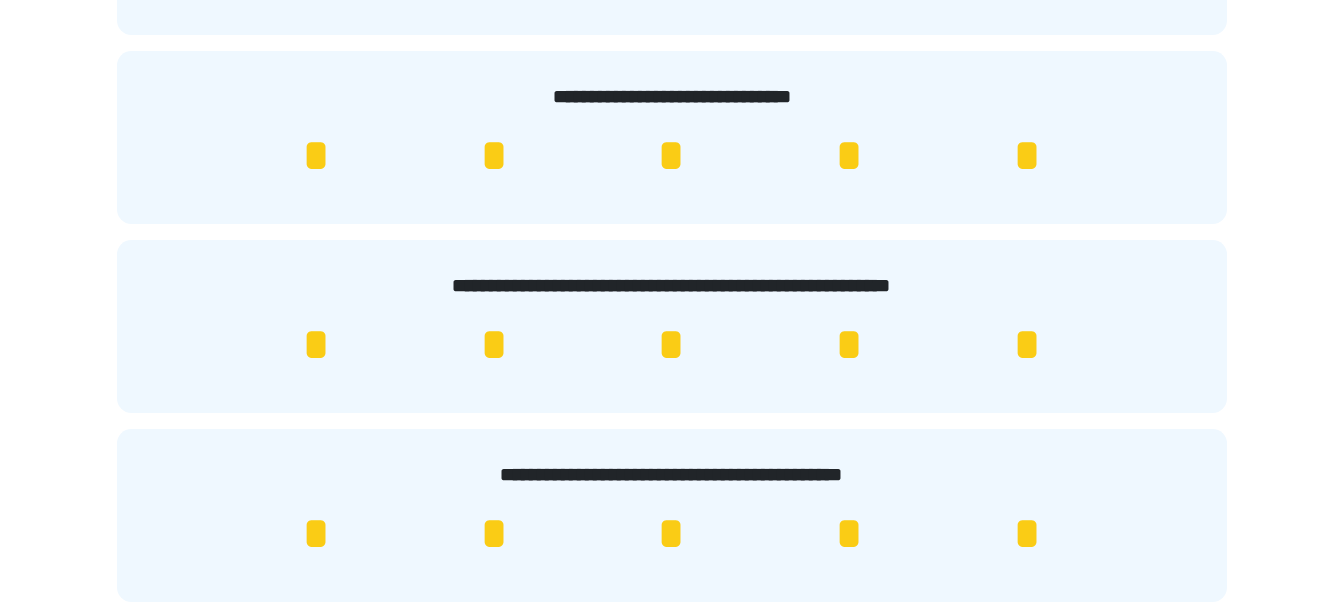 click on "*" at bounding box center [316, 156] 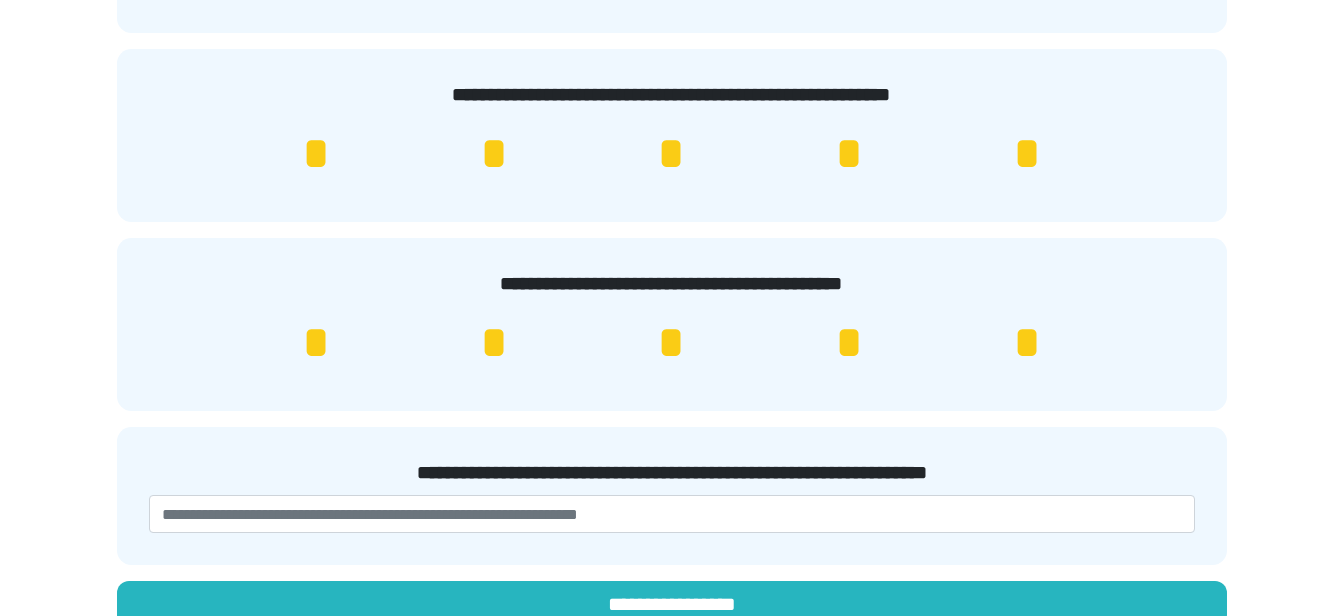 scroll, scrollTop: 600, scrollLeft: 0, axis: vertical 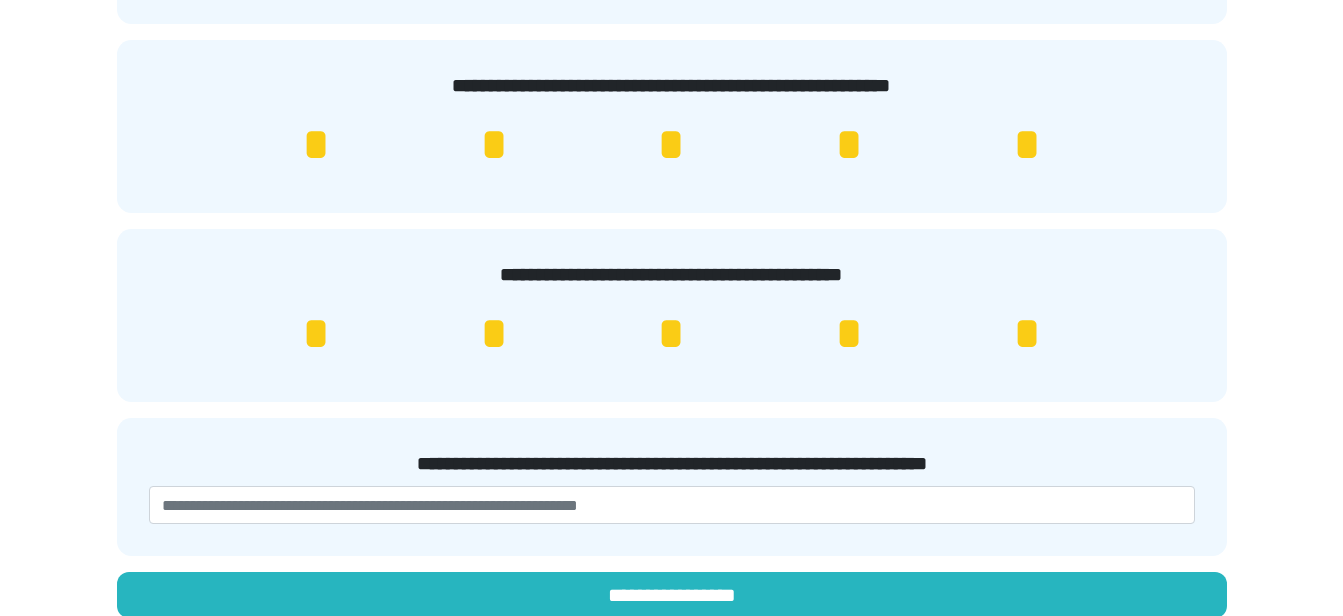 click on "*" at bounding box center [849, 334] 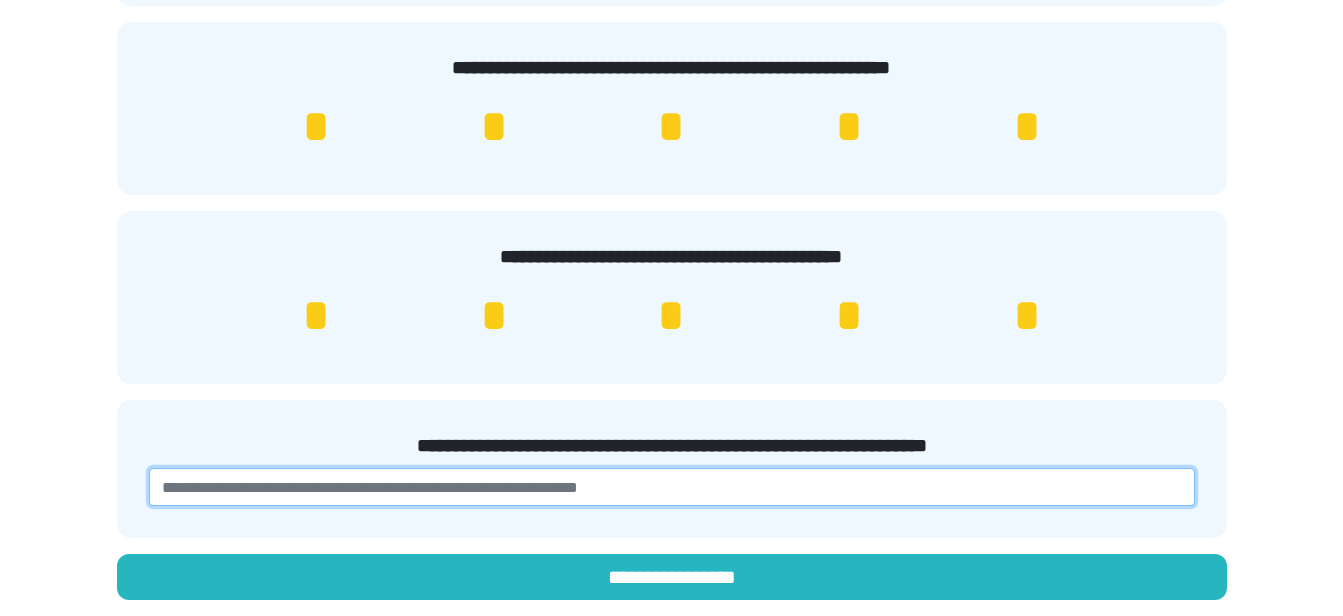 click at bounding box center [672, 487] 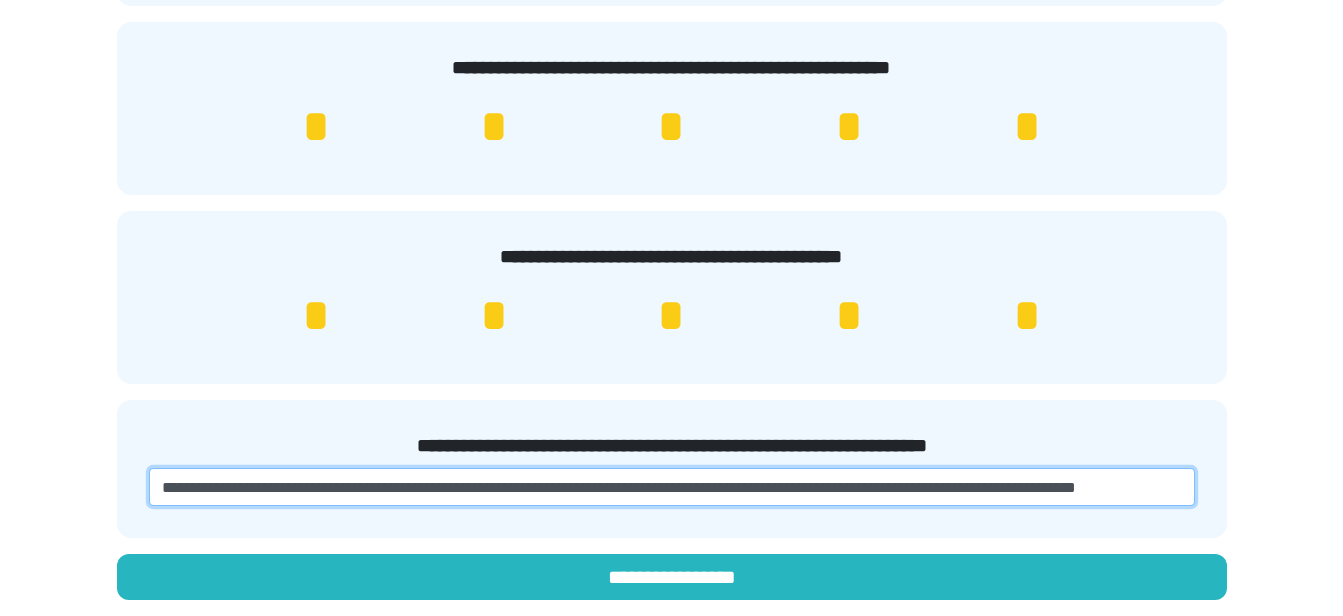 scroll, scrollTop: 0, scrollLeft: 154, axis: horizontal 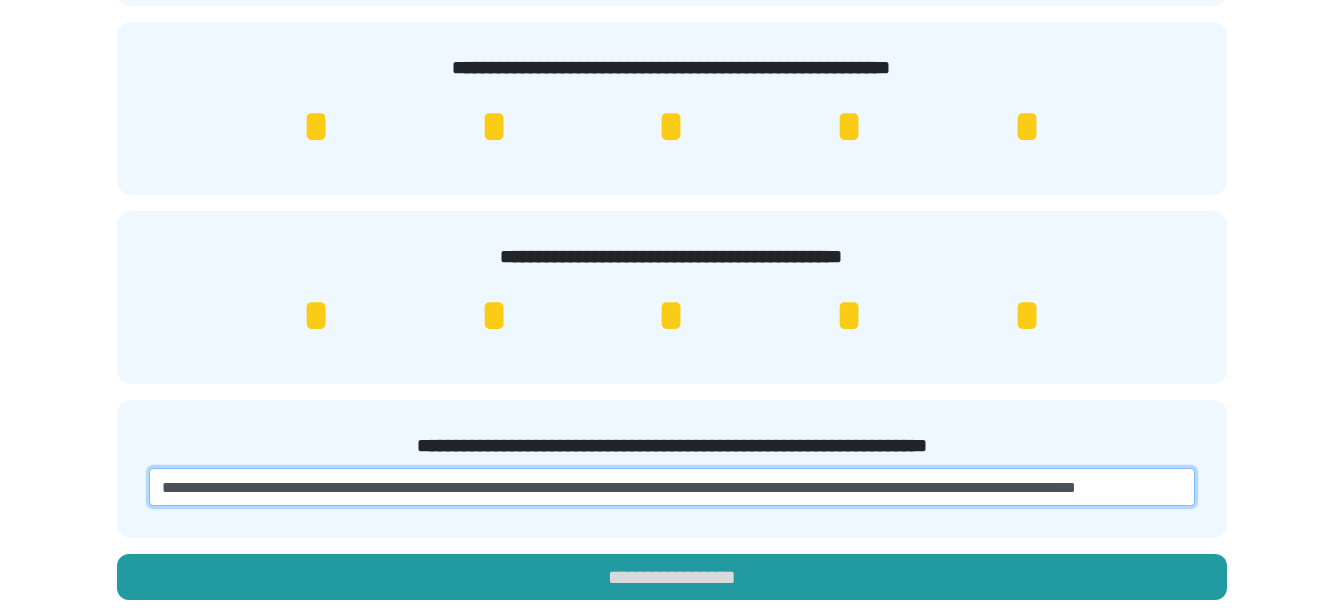 type on "**********" 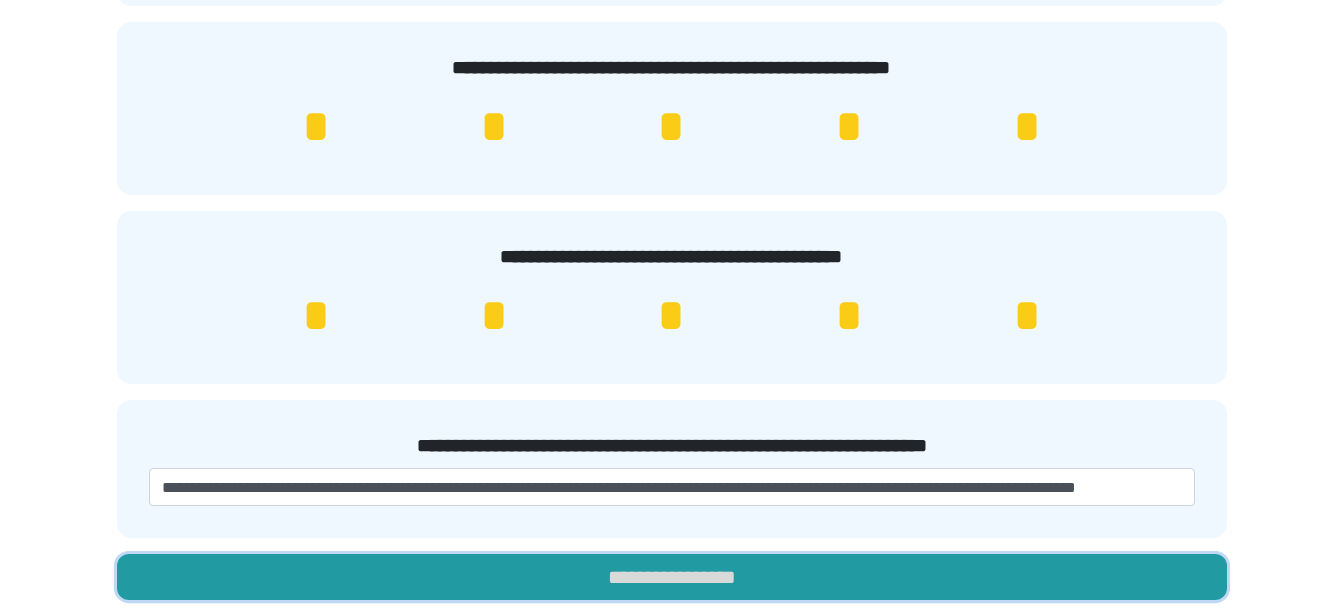 click on "**********" at bounding box center [672, 577] 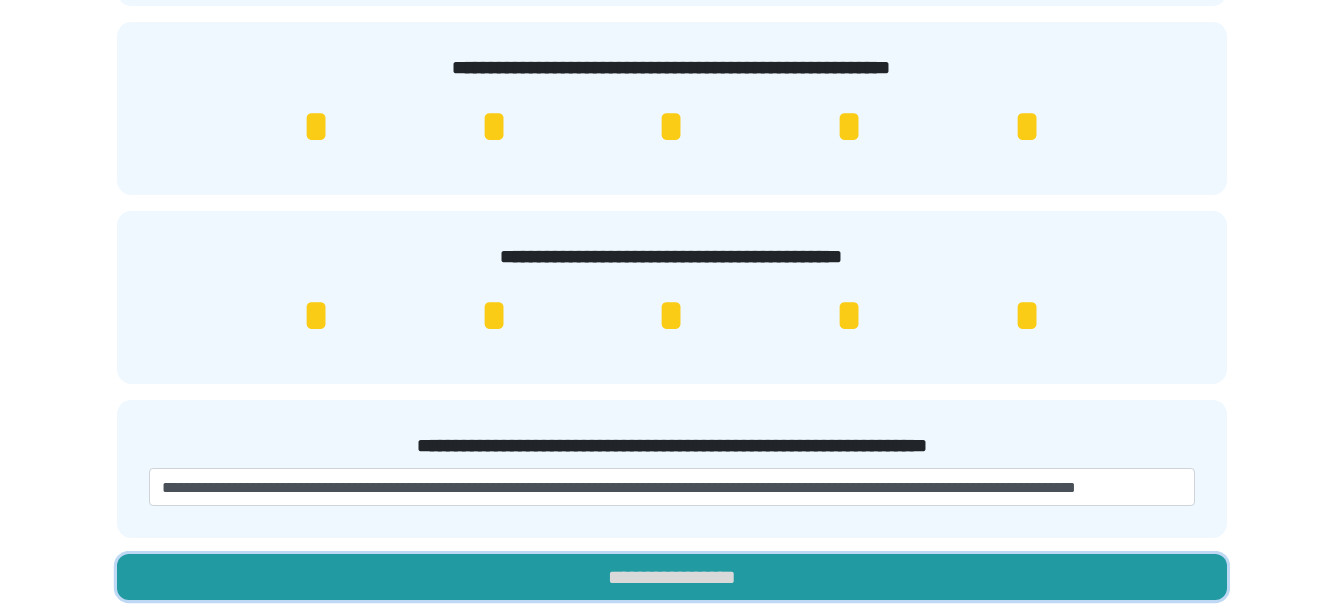 click on "**********" at bounding box center [672, 577] 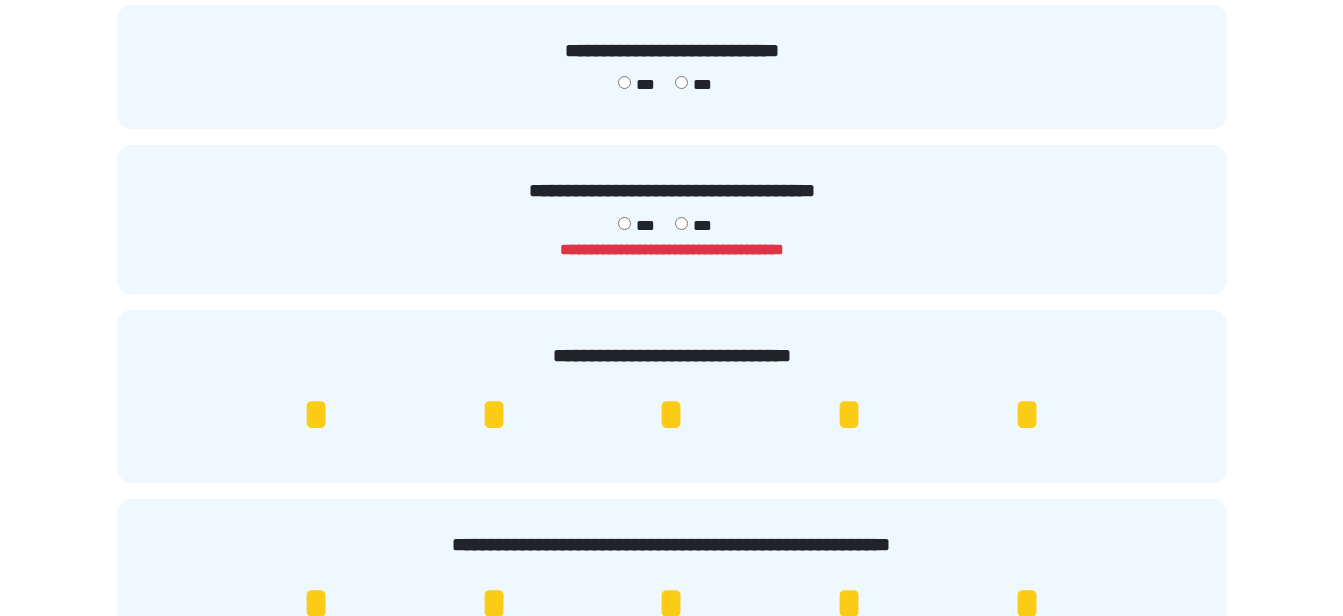 scroll, scrollTop: 0, scrollLeft: 0, axis: both 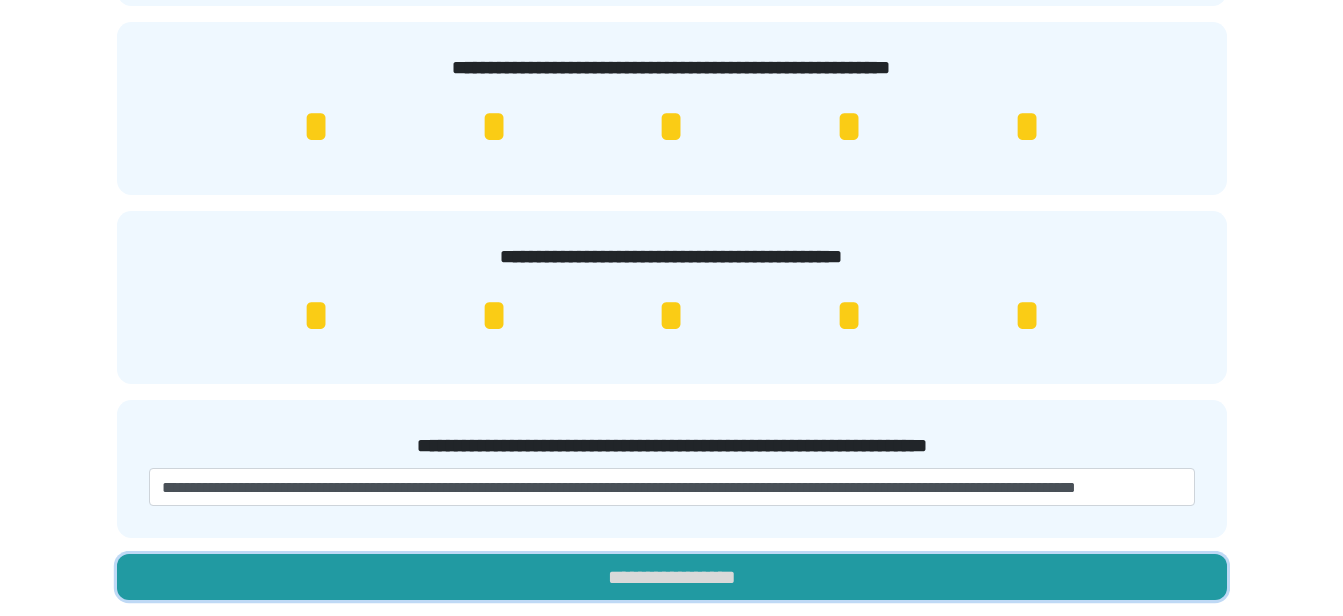 click on "**********" at bounding box center (672, 577) 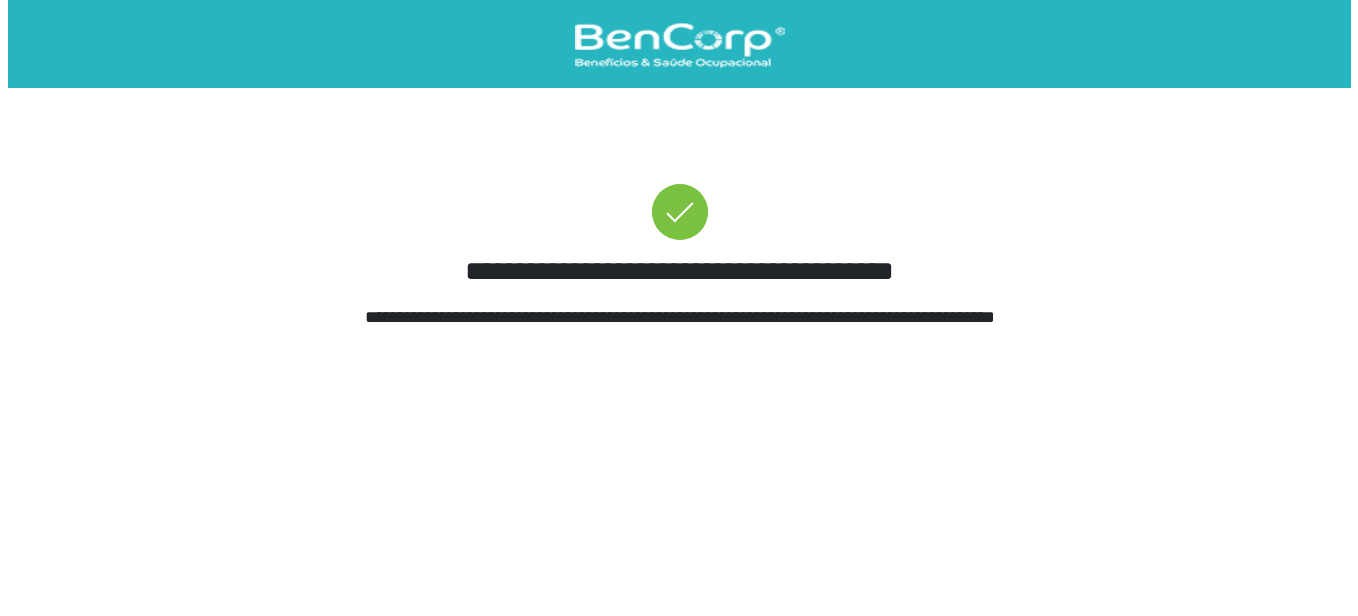 scroll, scrollTop: 0, scrollLeft: 0, axis: both 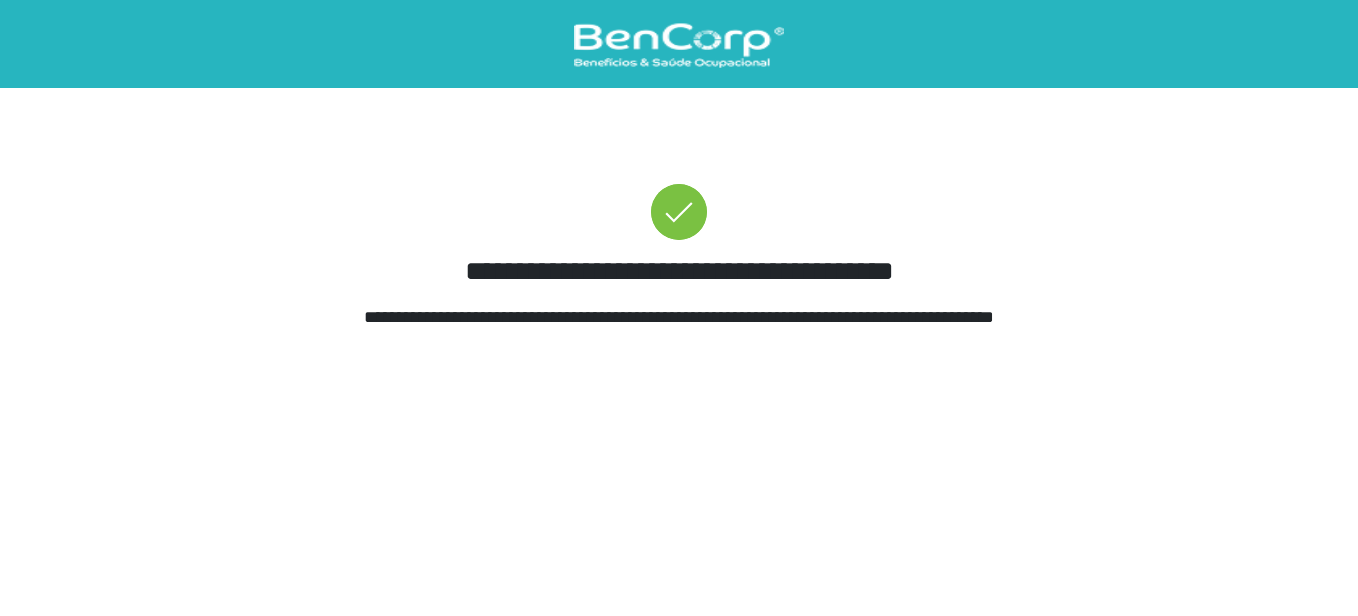drag, startPoint x: 0, startPoint y: 0, endPoint x: 703, endPoint y: 460, distance: 840.1244 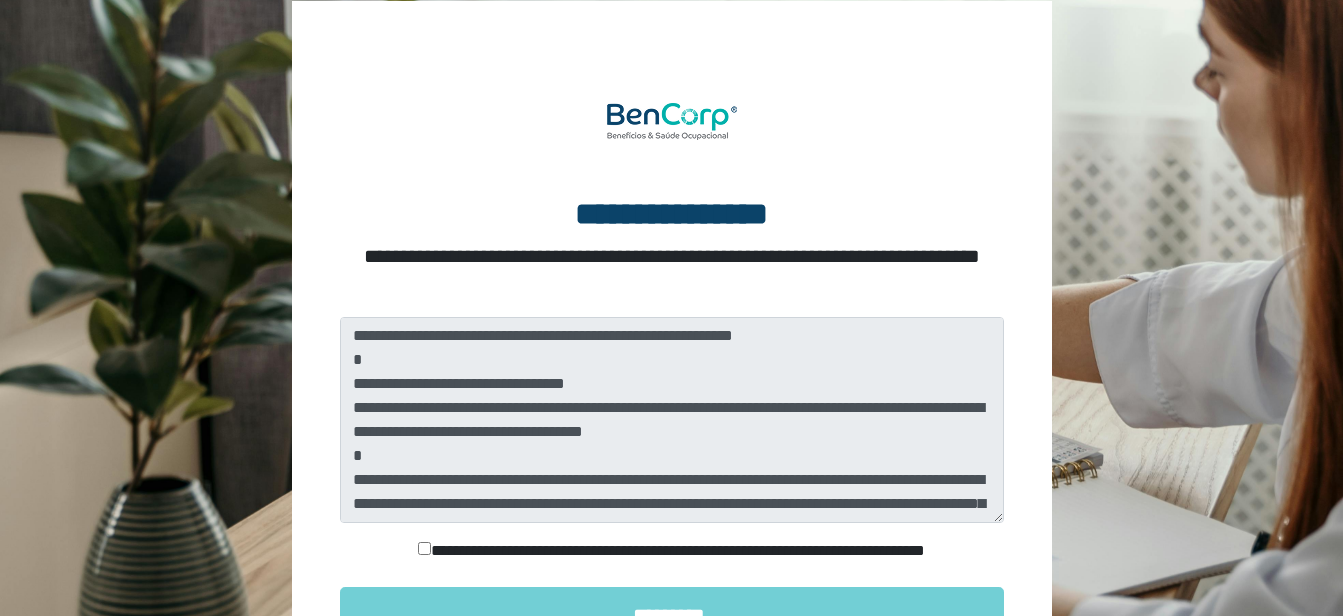 scroll, scrollTop: 265, scrollLeft: 0, axis: vertical 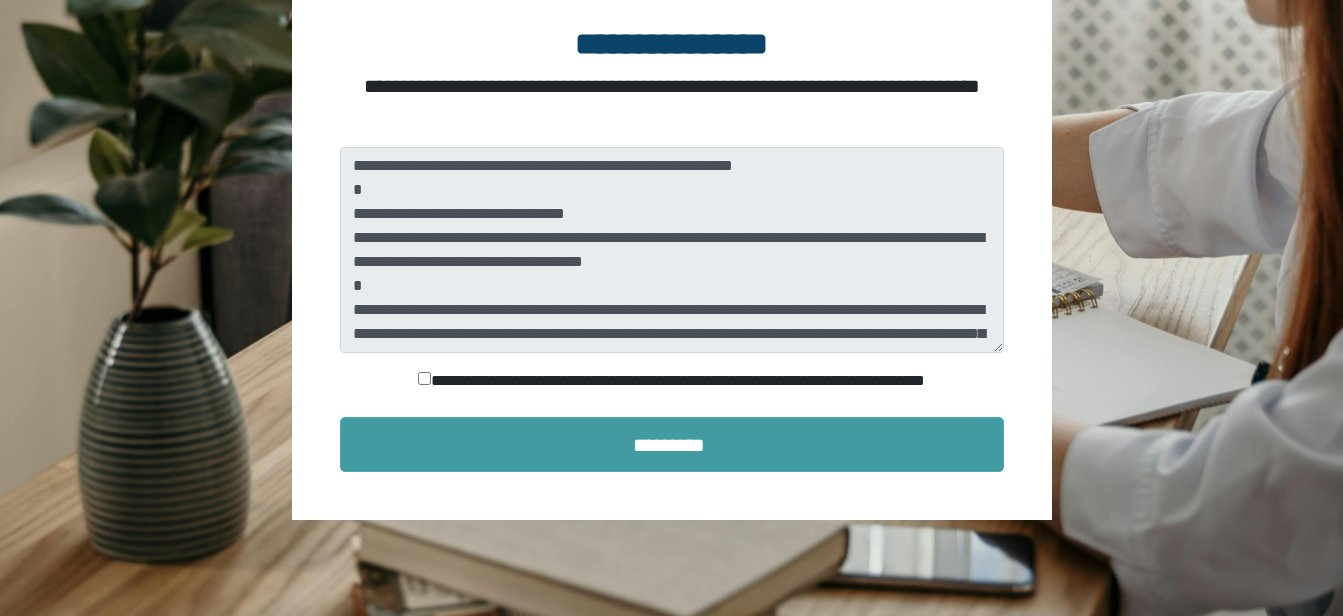 click on "*********" at bounding box center [672, 444] 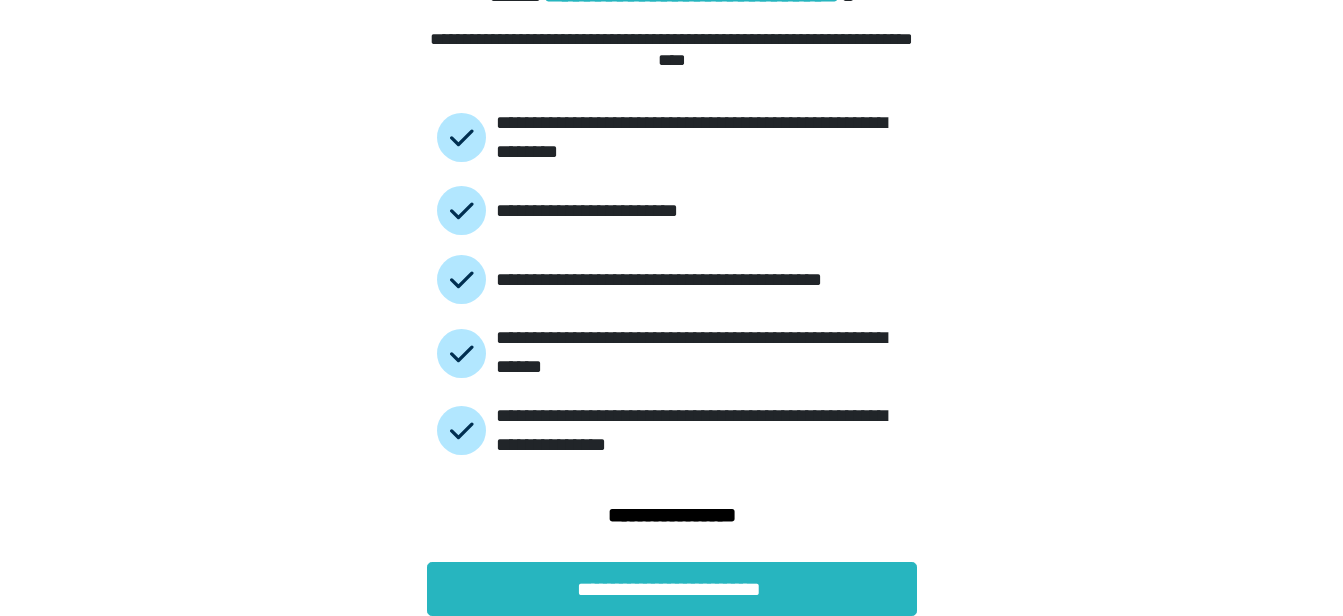 scroll, scrollTop: 126, scrollLeft: 0, axis: vertical 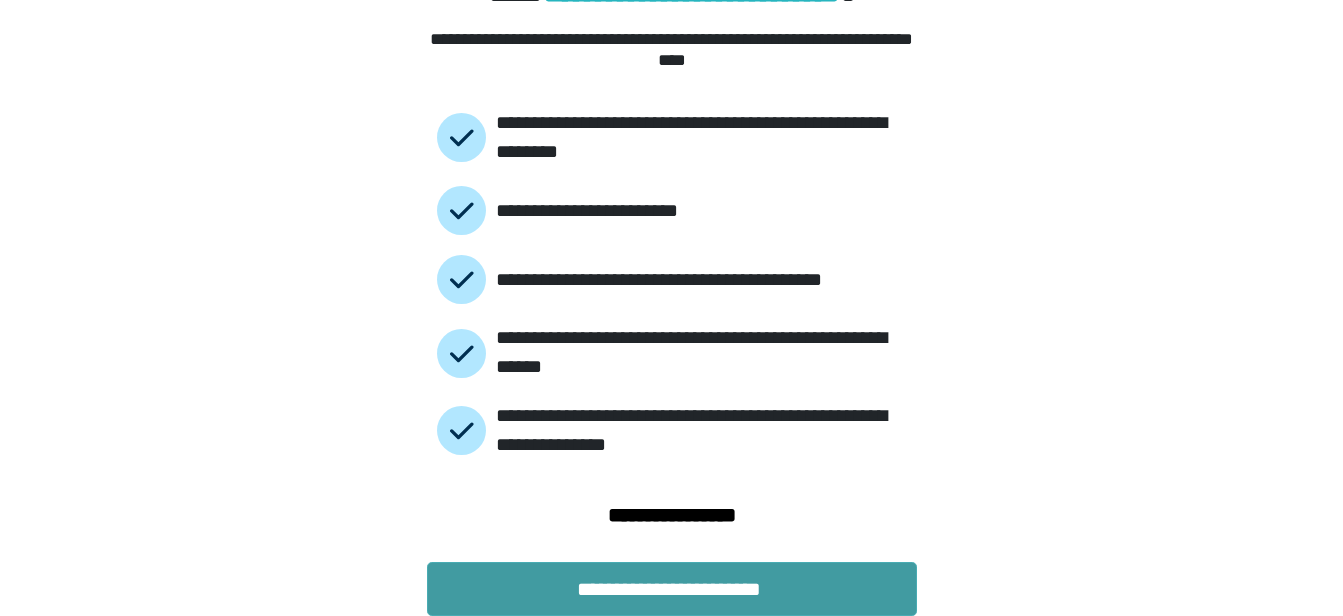 click on "**********" at bounding box center [672, 589] 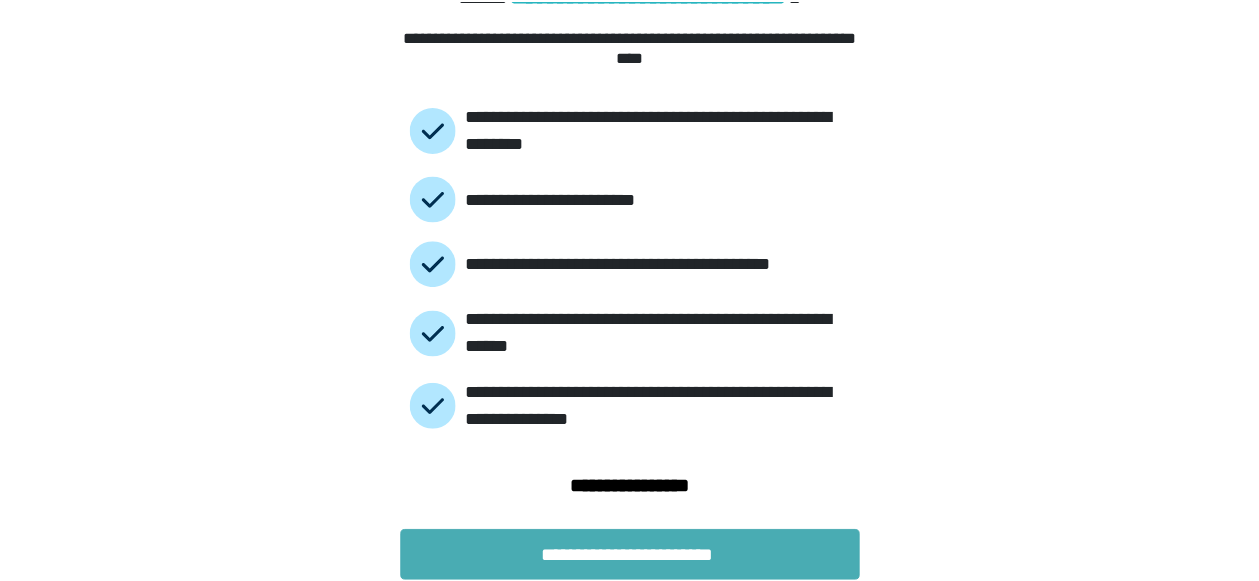 scroll, scrollTop: 0, scrollLeft: 0, axis: both 